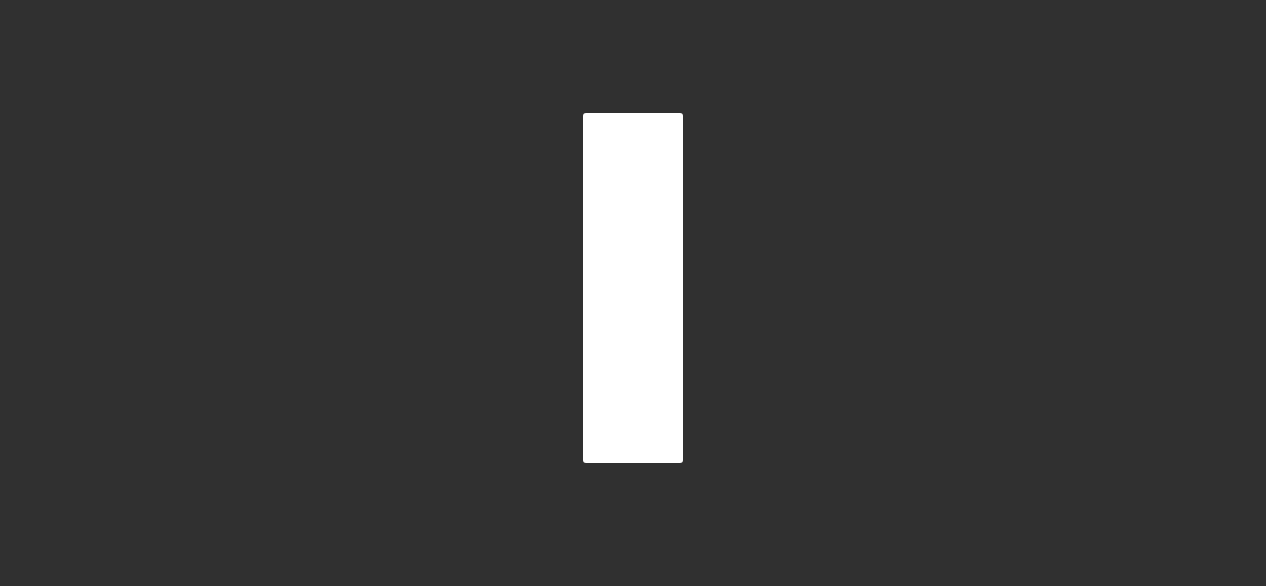 scroll, scrollTop: 0, scrollLeft: 0, axis: both 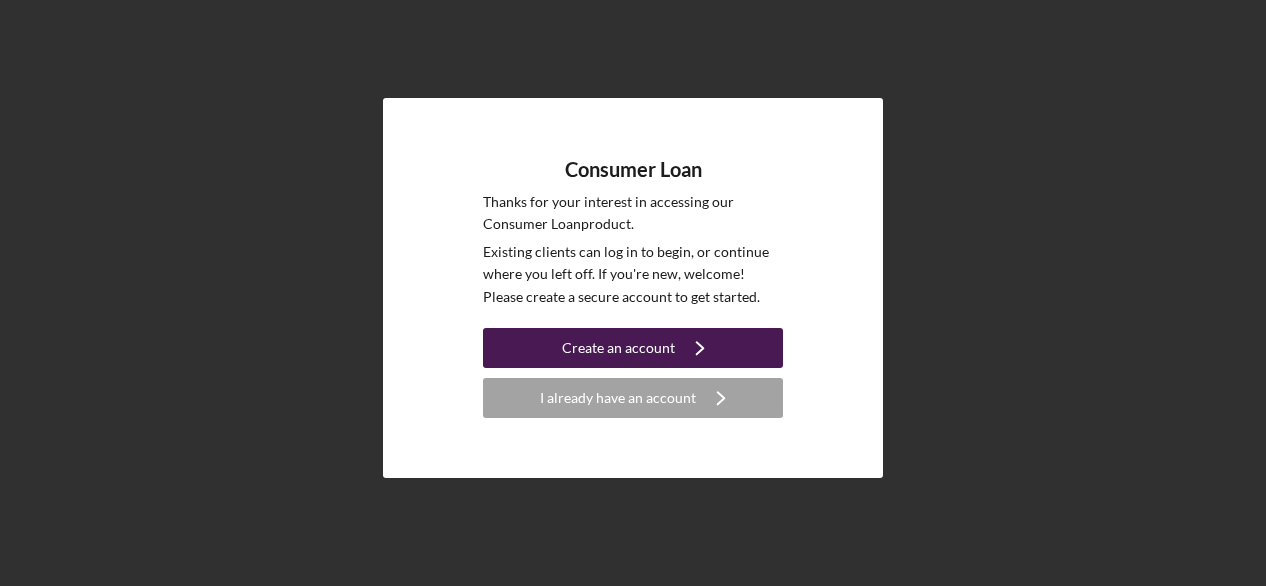 click on "Create an account" at bounding box center [618, 348] 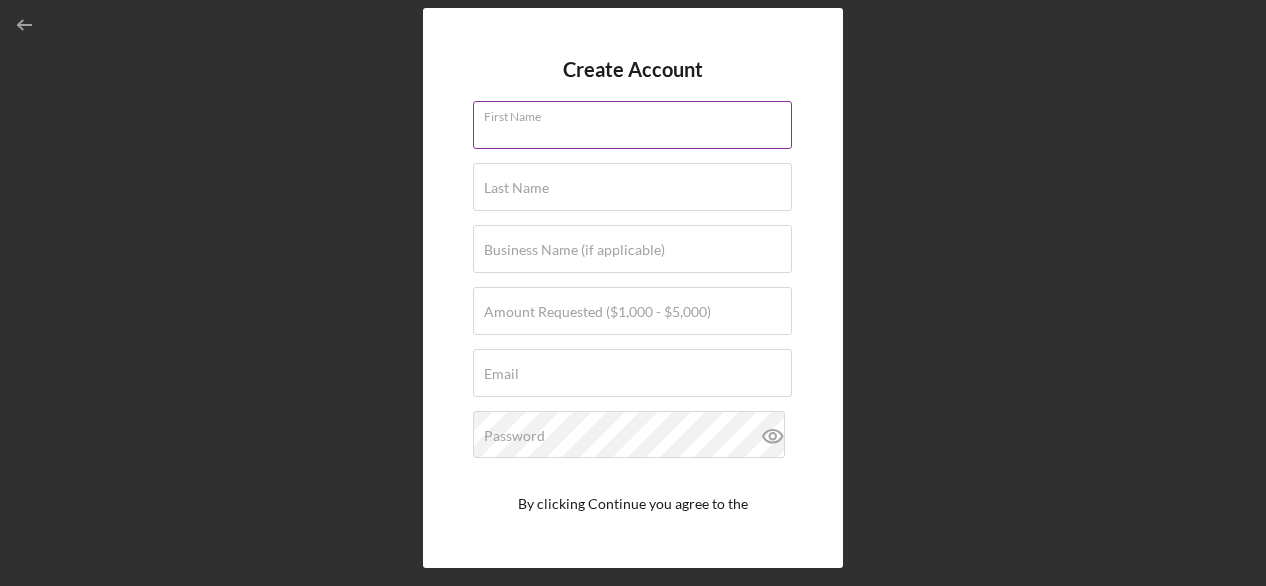 click on "First Name" at bounding box center (632, 125) 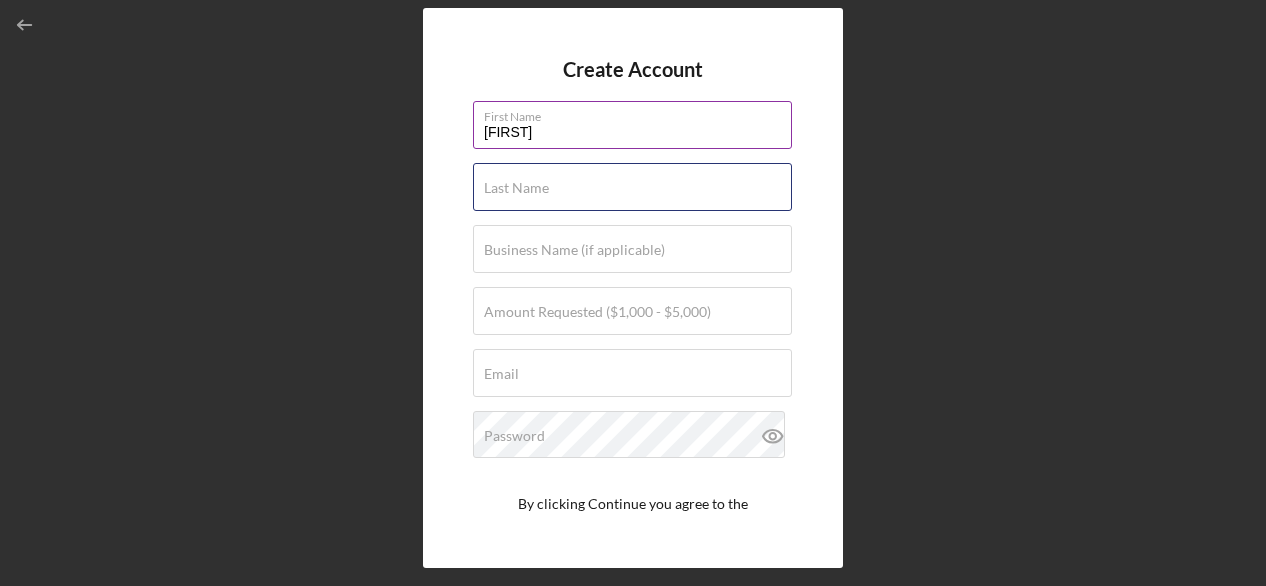 type on "White Thunder" 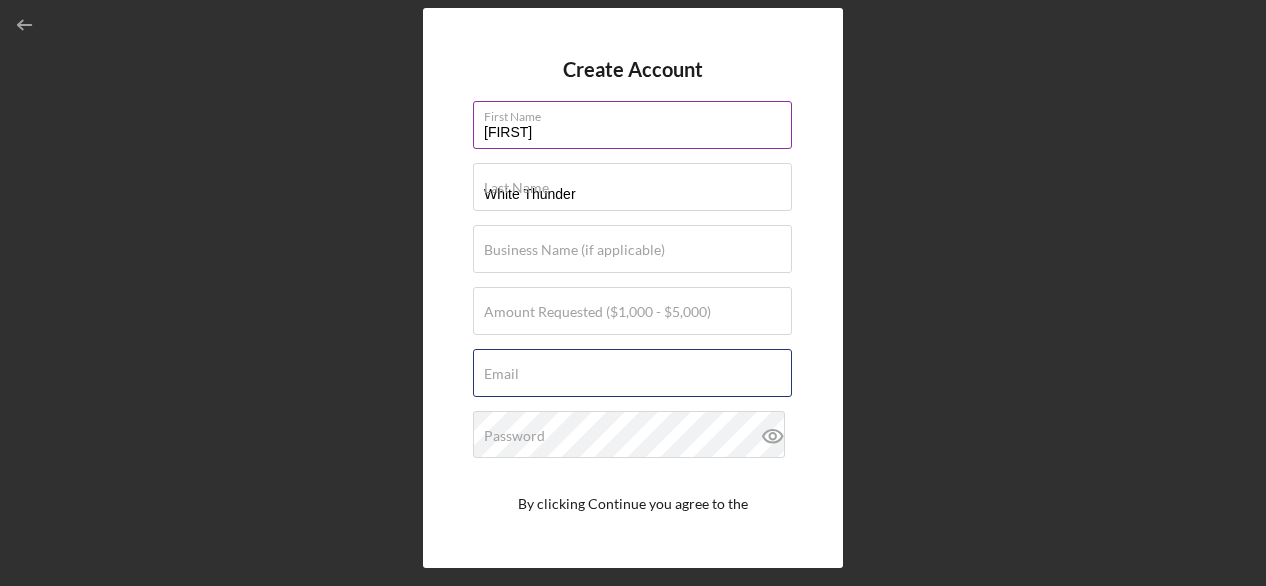 type on "[USERNAME]@example.com" 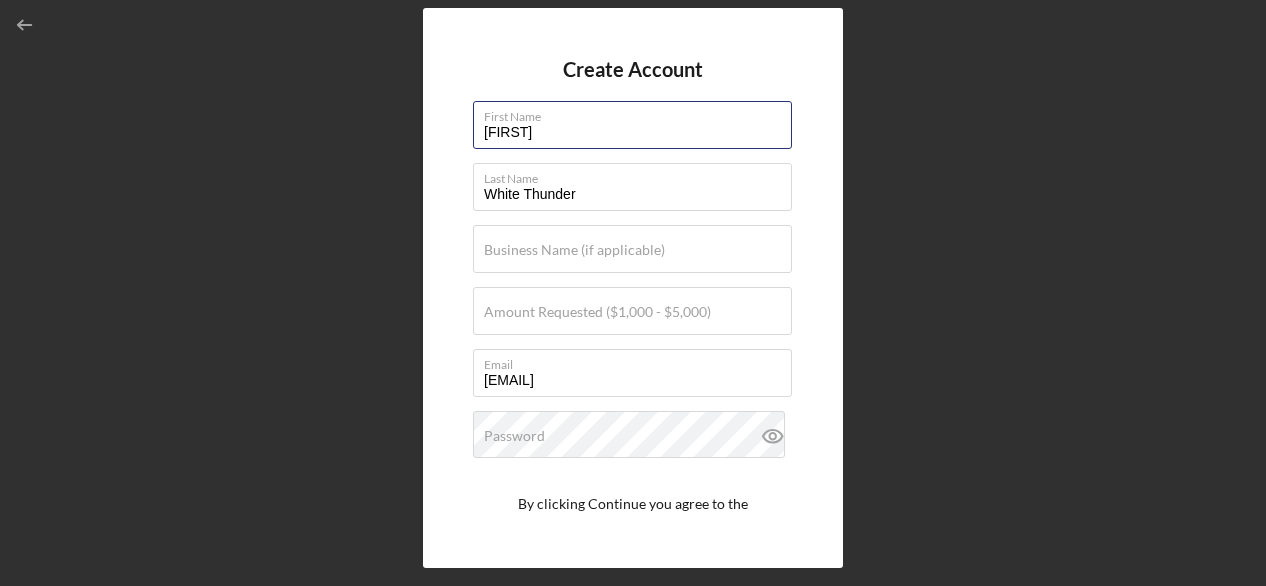 scroll, scrollTop: 78, scrollLeft: 0, axis: vertical 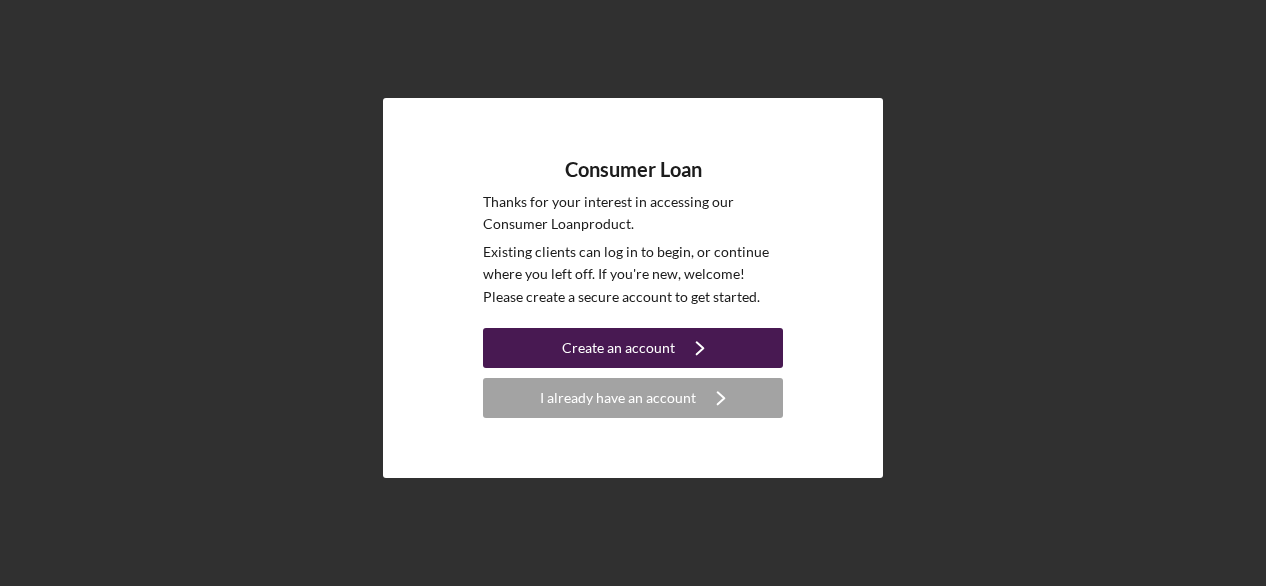 click on "Create an account" at bounding box center (618, 348) 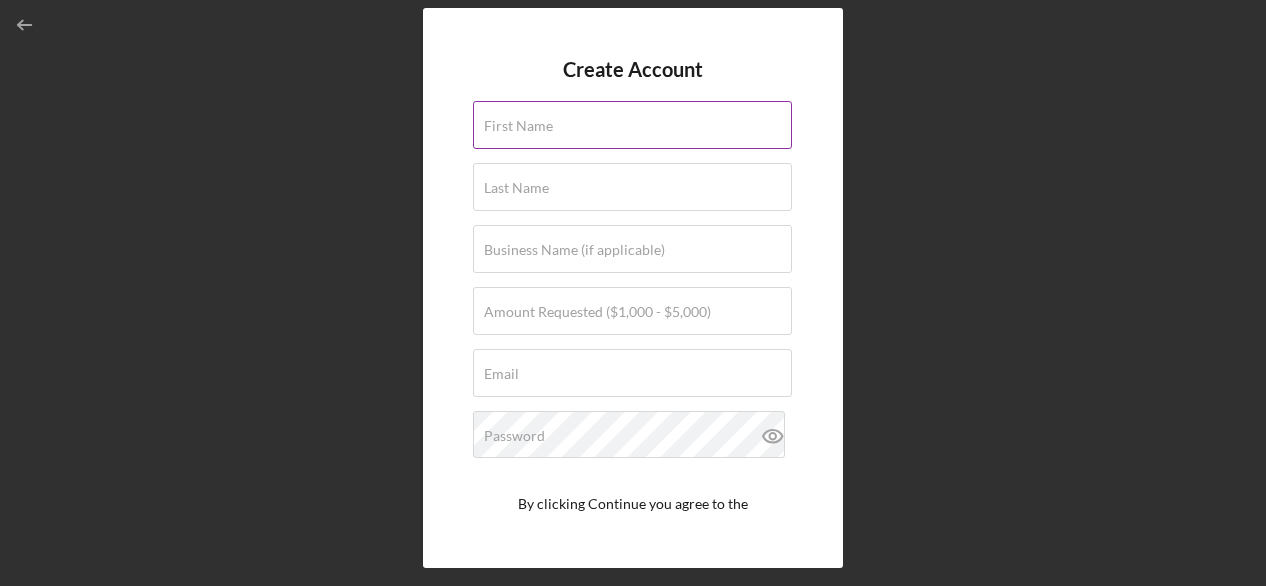 click on "First Name" at bounding box center [518, 126] 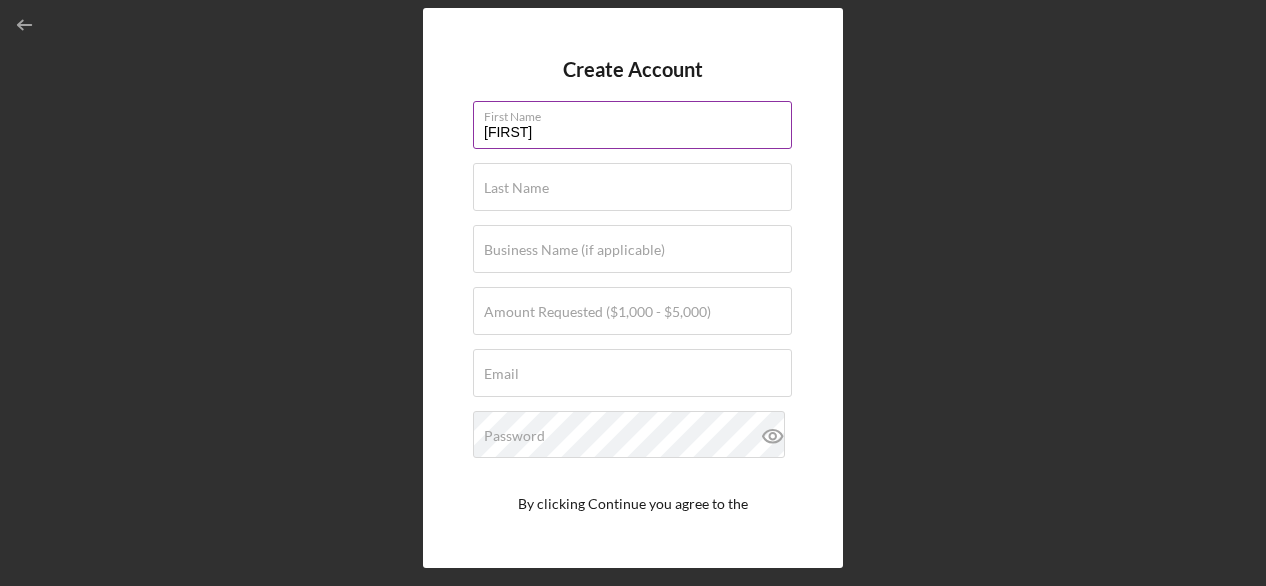type on "[FIRST]" 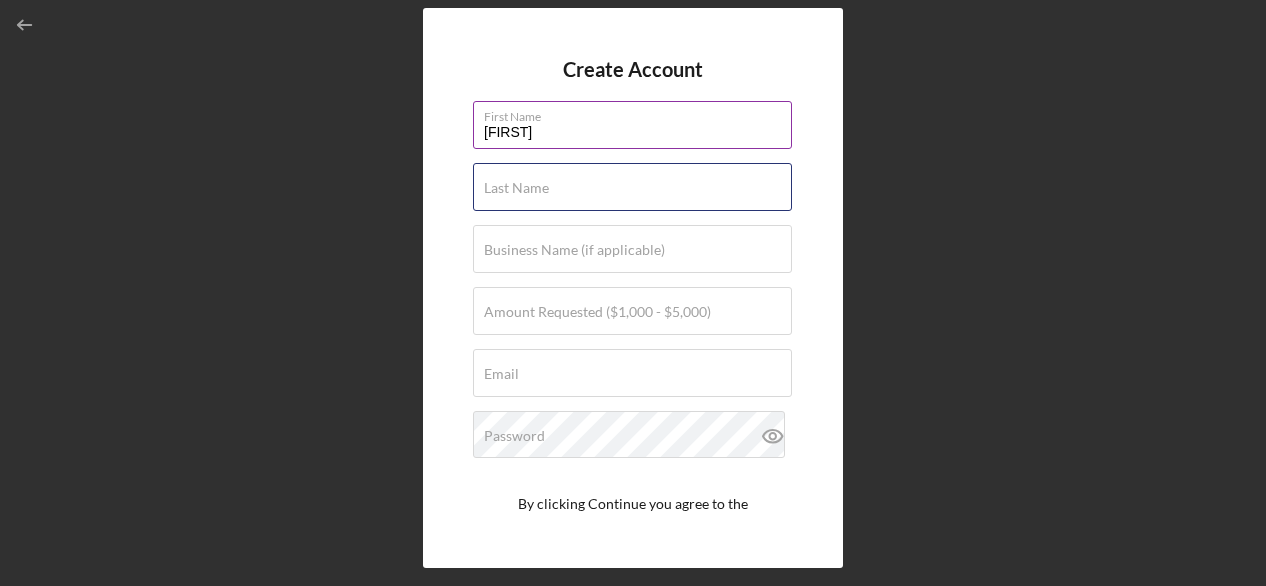 type on "White Thunder" 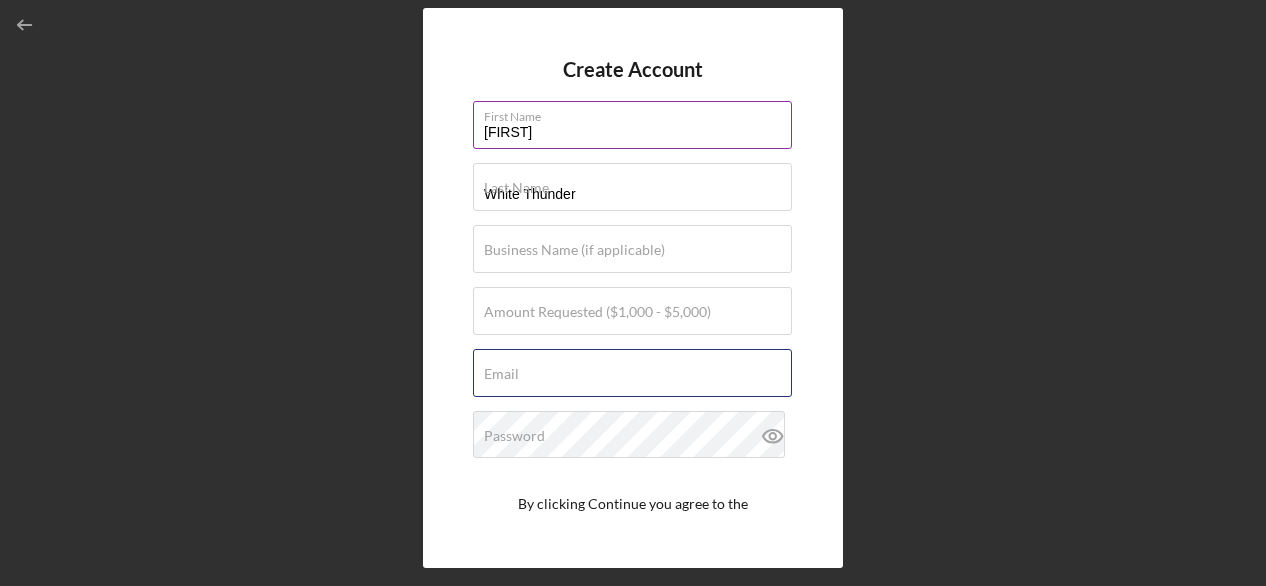 type on "[USERNAME]@example.com" 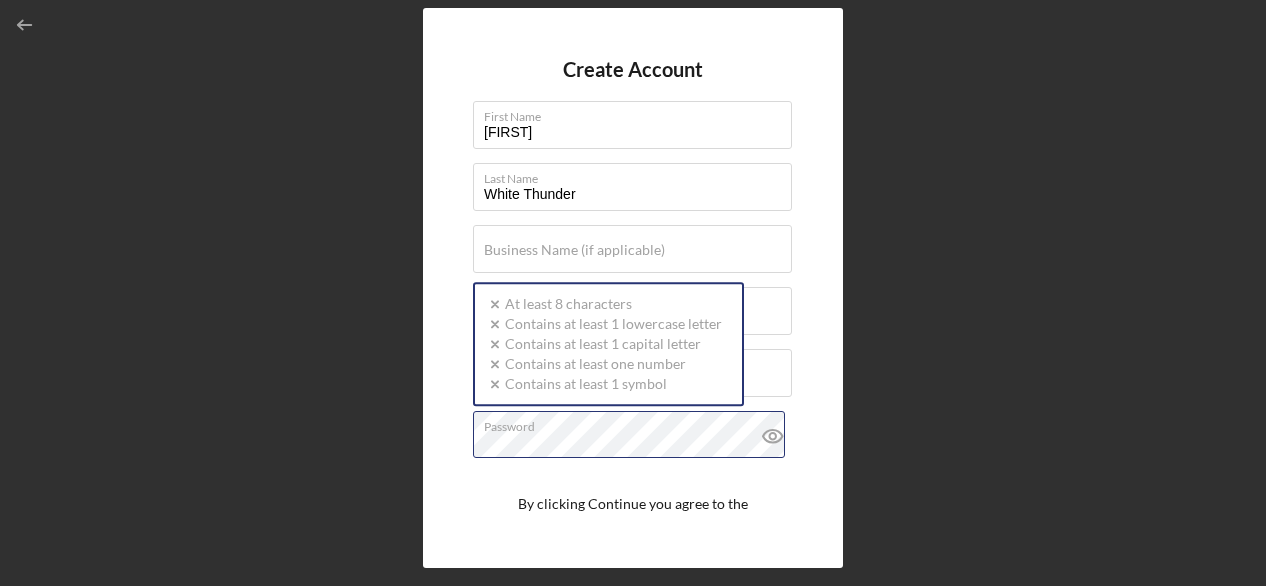 click on "Password Icon/icon-validation-no At least 8 characters Icon/icon-validation-no Contains at least 1 lowercase letter Icon/icon-validation-no Contains at least 1 capital letter Icon/icon-validation-no Contains at least one number Icon/icon-validation-no Contains at least 1 symbol" at bounding box center (633, 436) 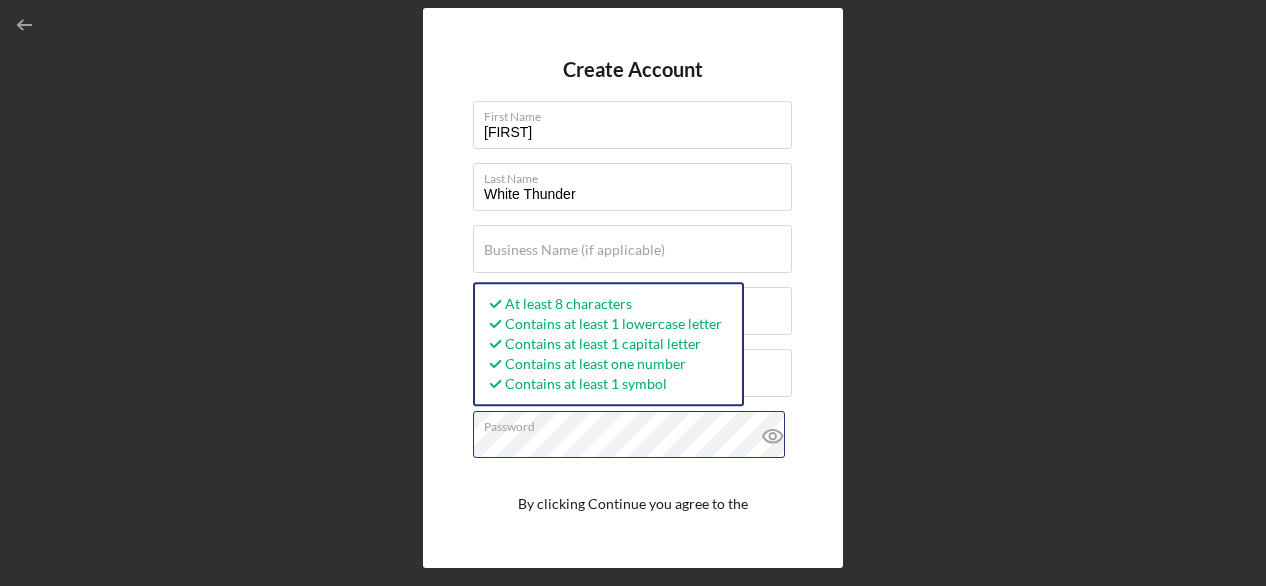 scroll, scrollTop: 78, scrollLeft: 0, axis: vertical 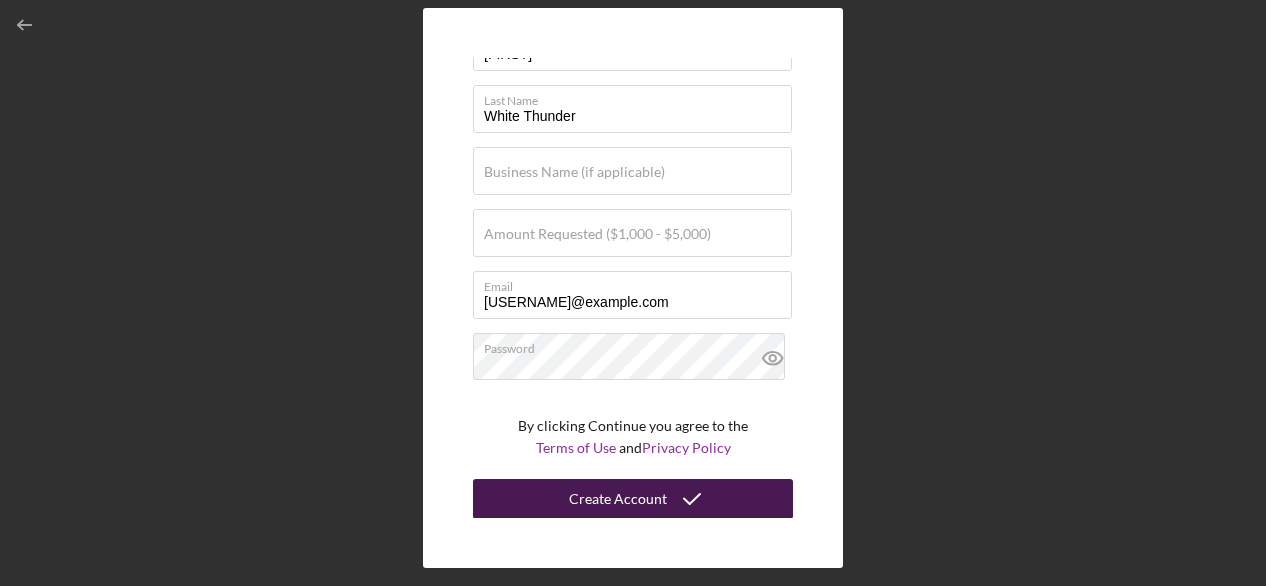 click on "Create Account" at bounding box center [618, 499] 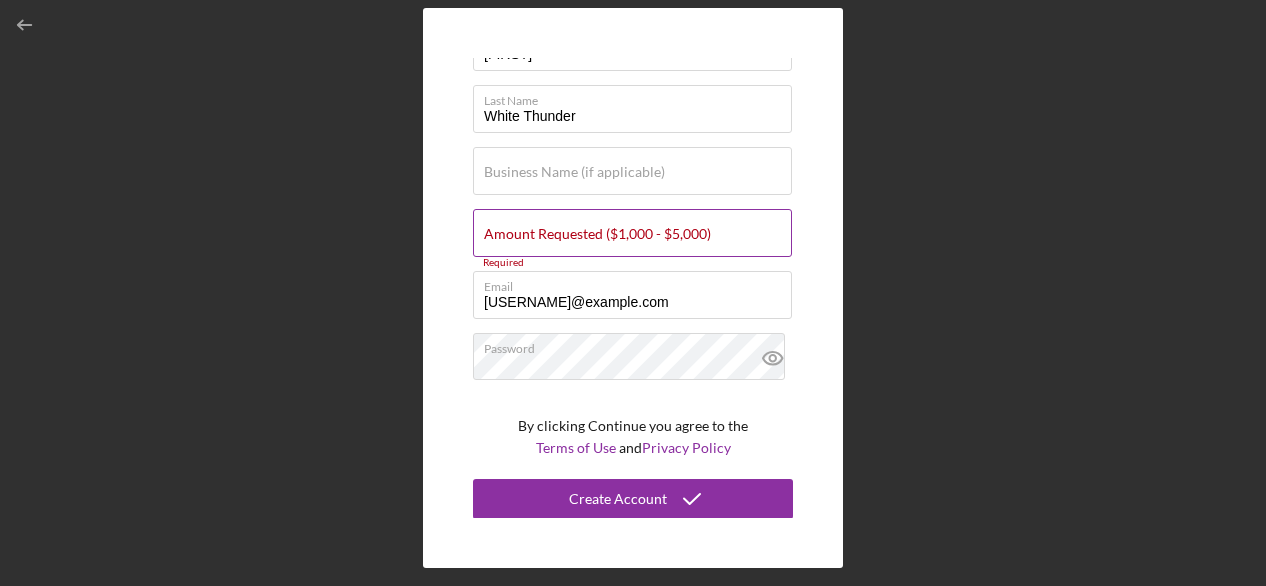 click on "Amount Requested ($1,000 - $5,000)" at bounding box center [632, 233] 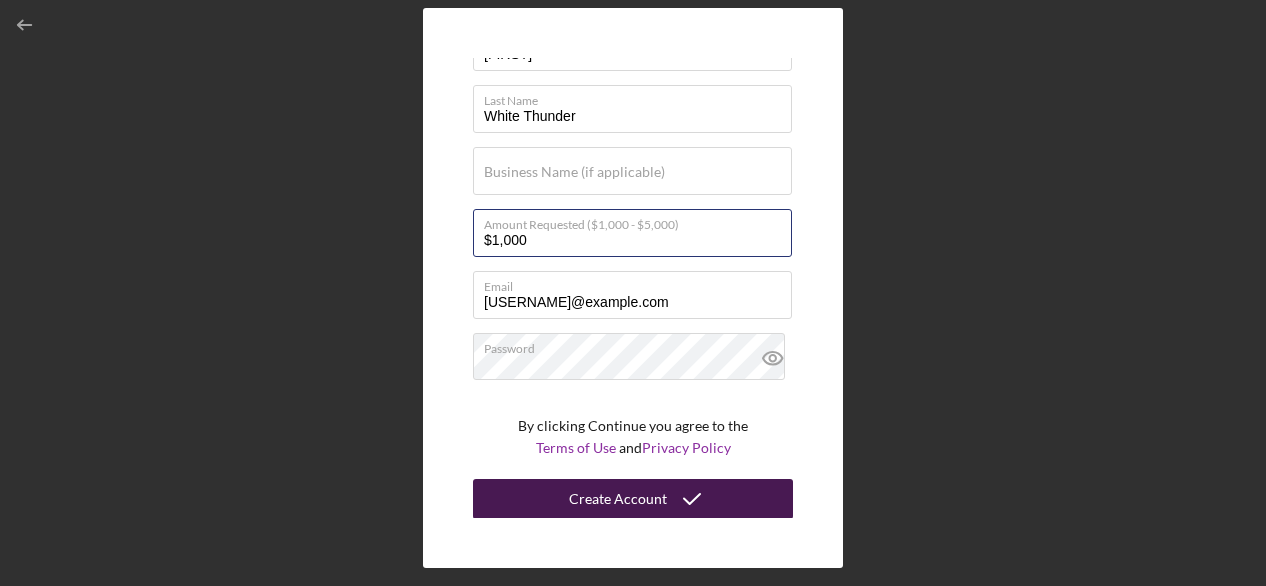type on "$1,000" 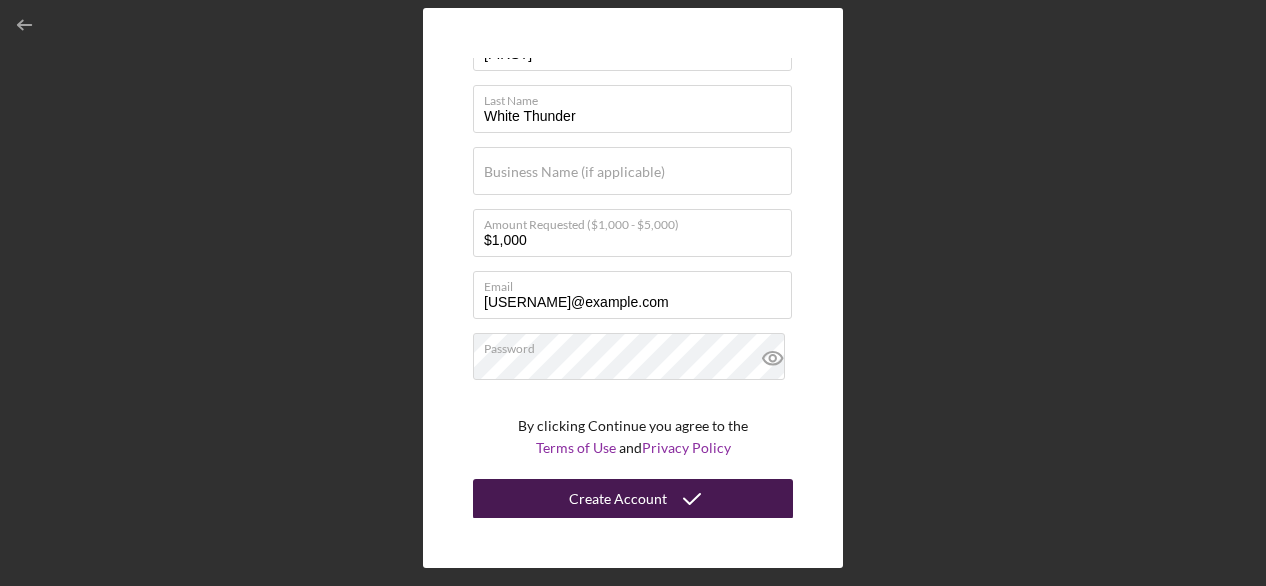 click on "Create Account" at bounding box center [618, 499] 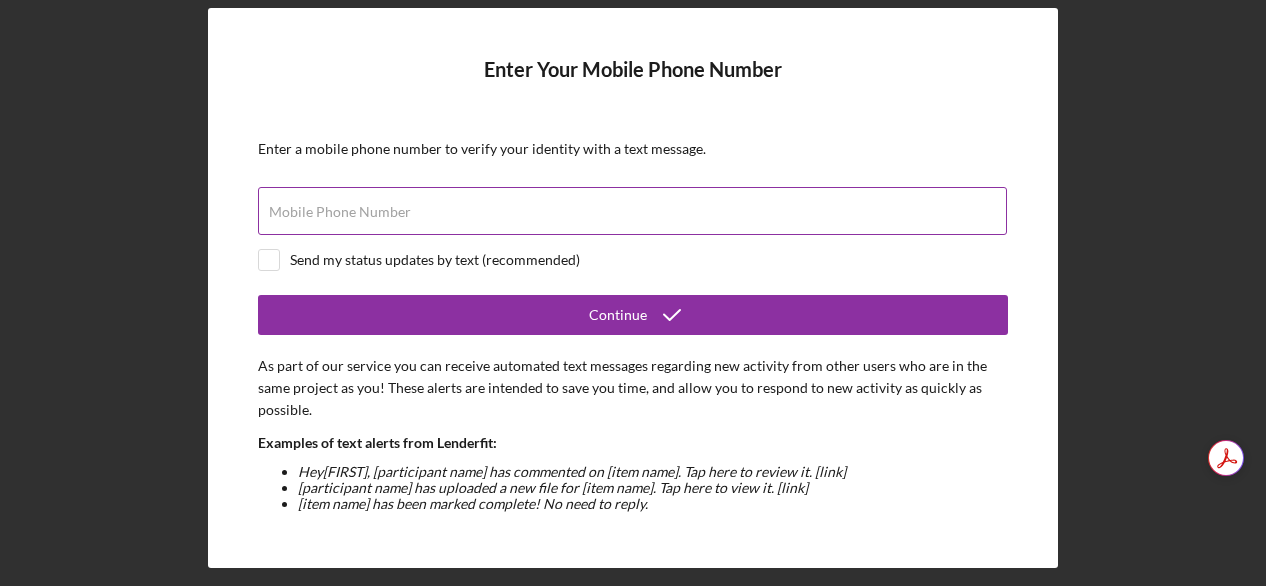 click on "Mobile Phone Number" at bounding box center (633, 212) 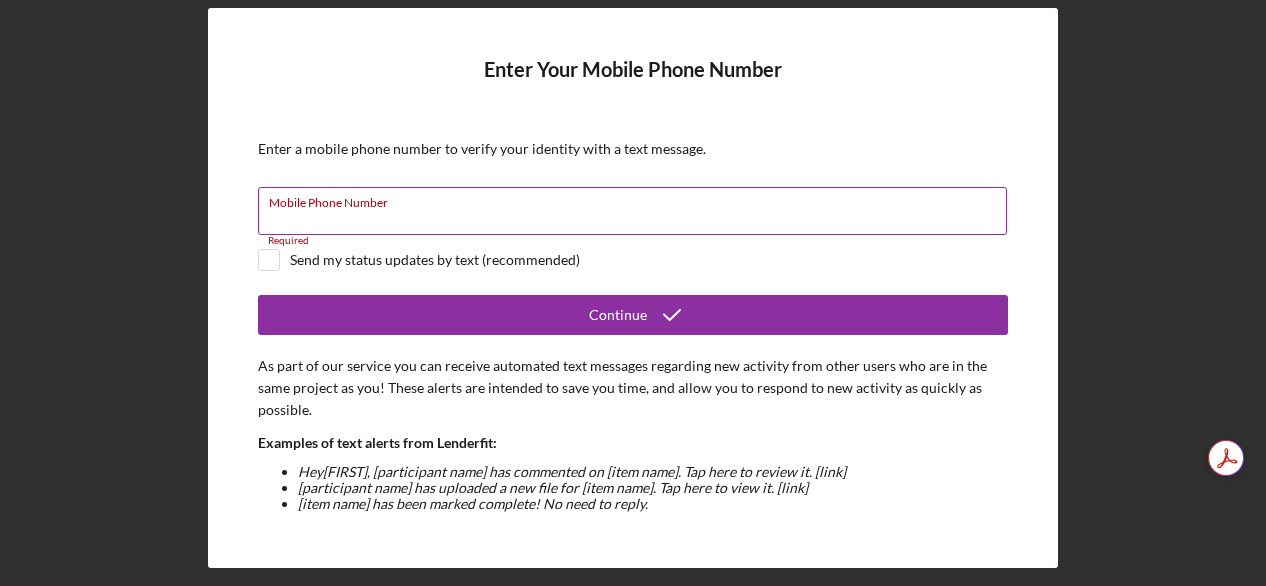 click on "Mobile Phone Number Required" at bounding box center (633, 212) 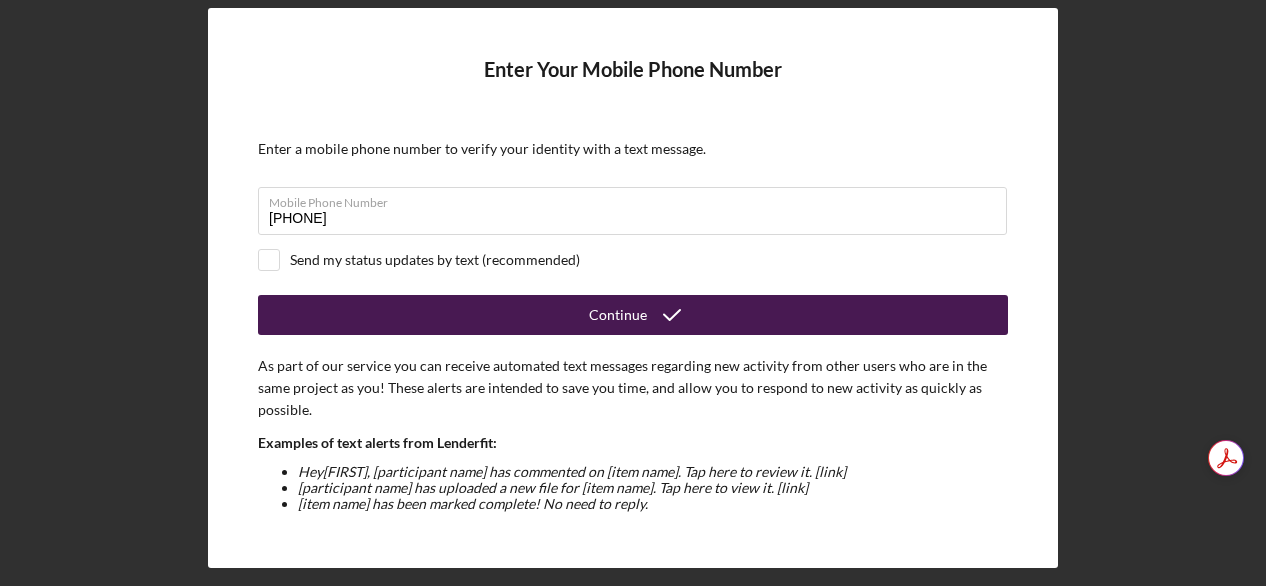 click 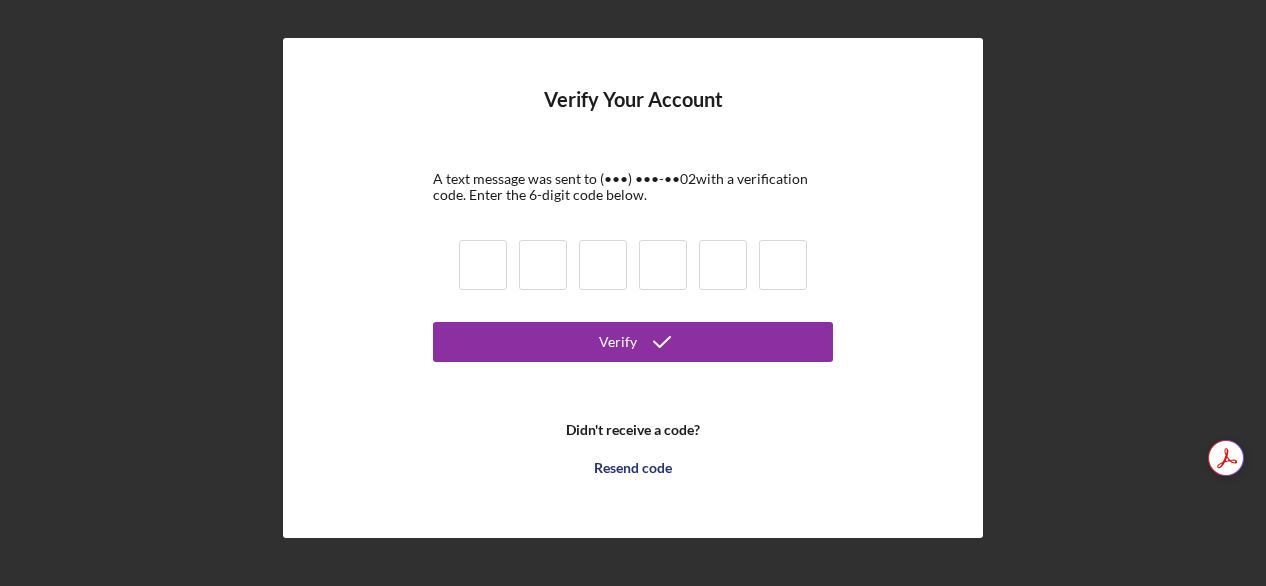 click at bounding box center (483, 265) 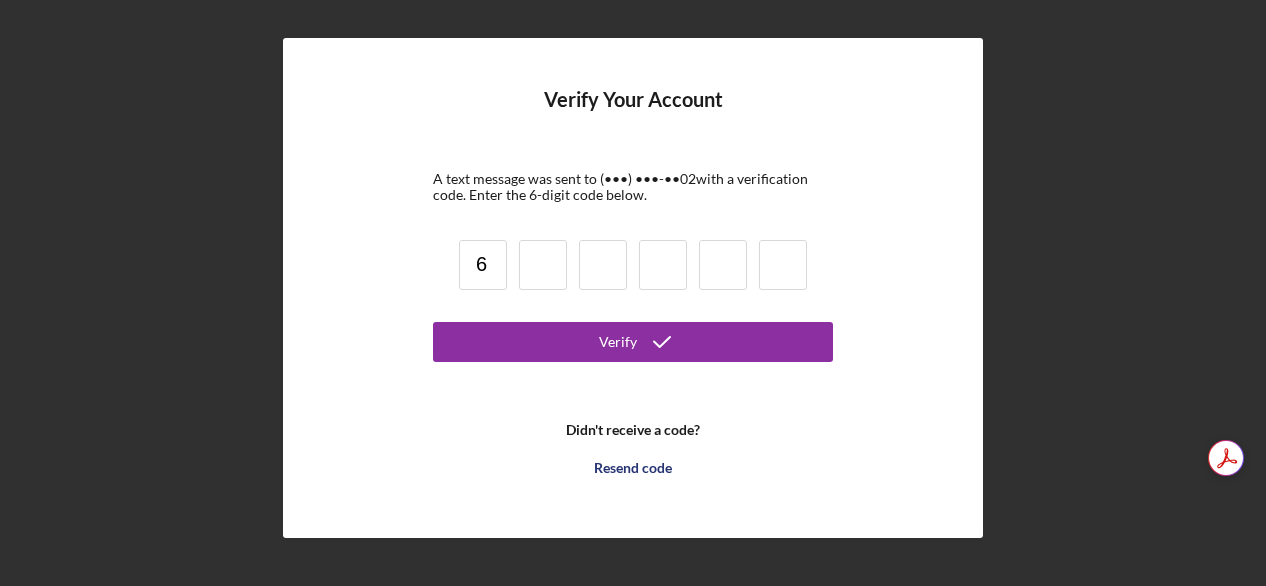type on "6" 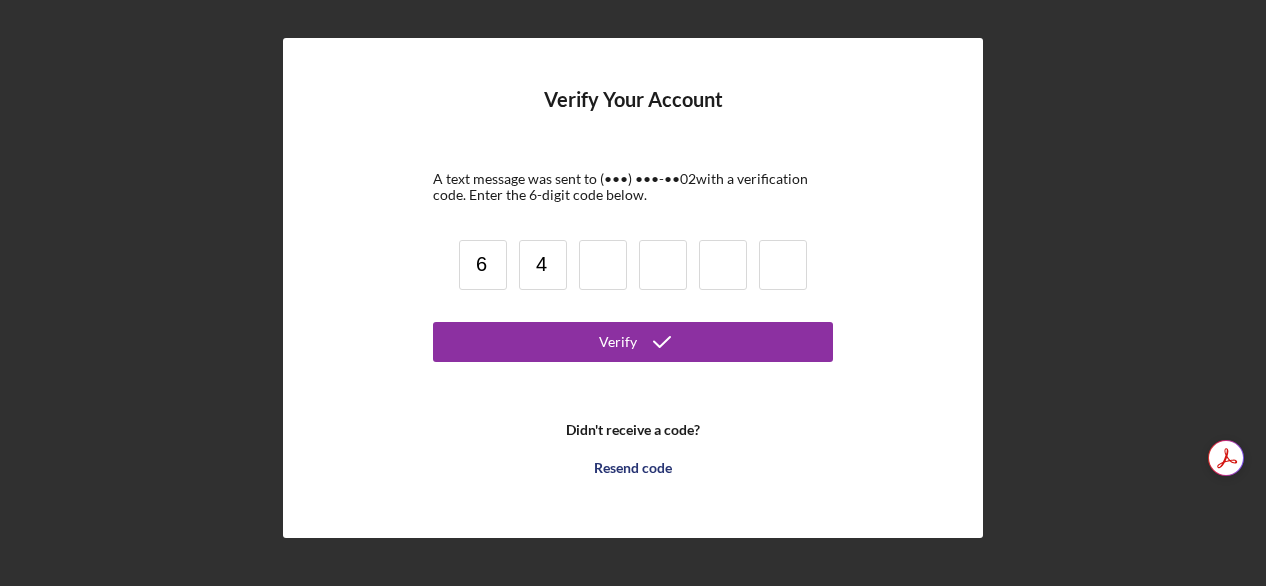 type on "4" 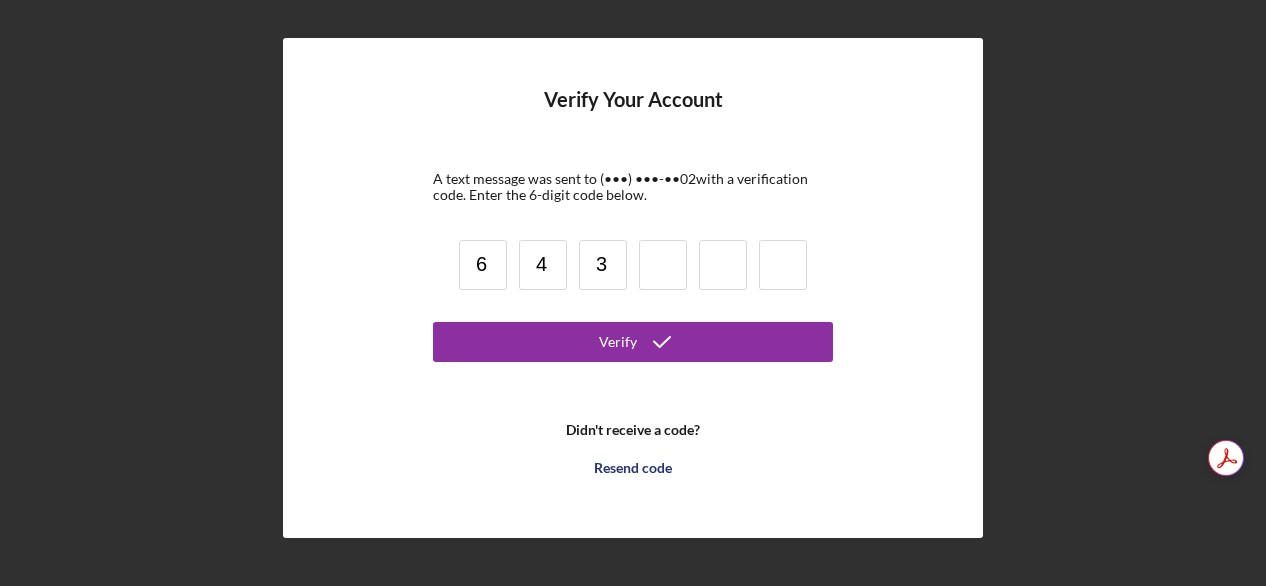 type on "3" 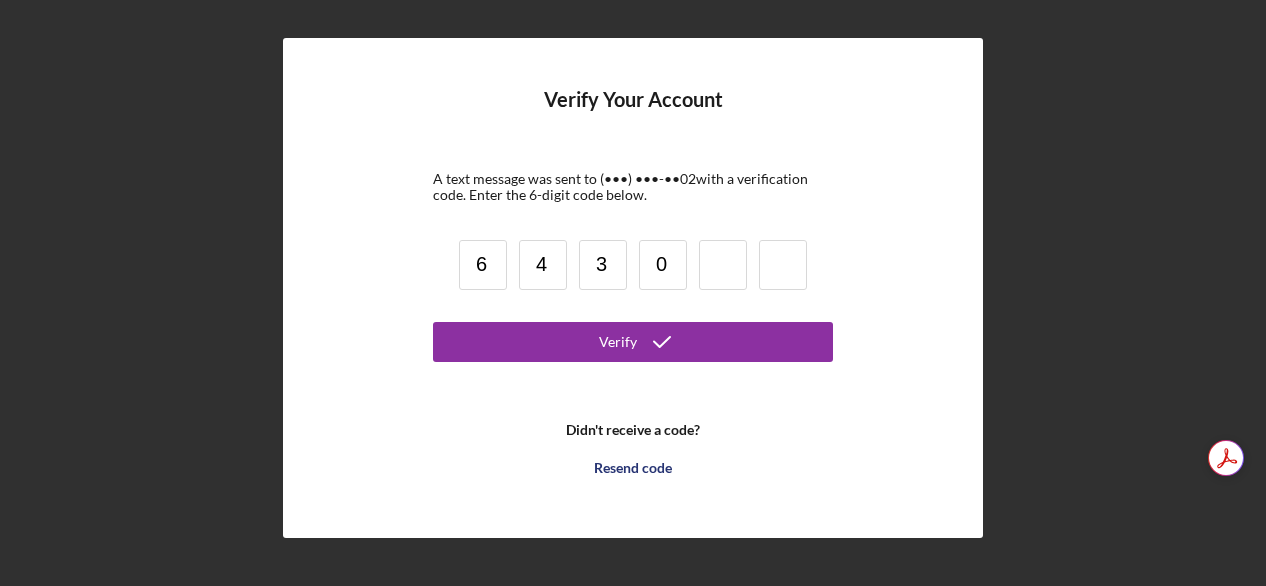 type on "0" 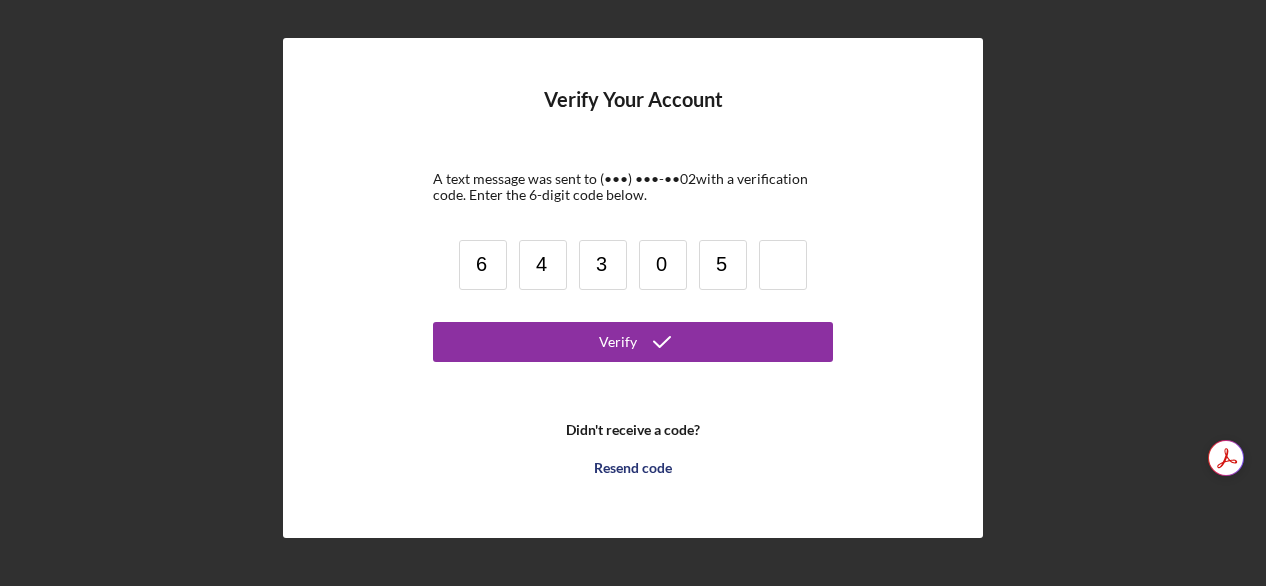 type on "5" 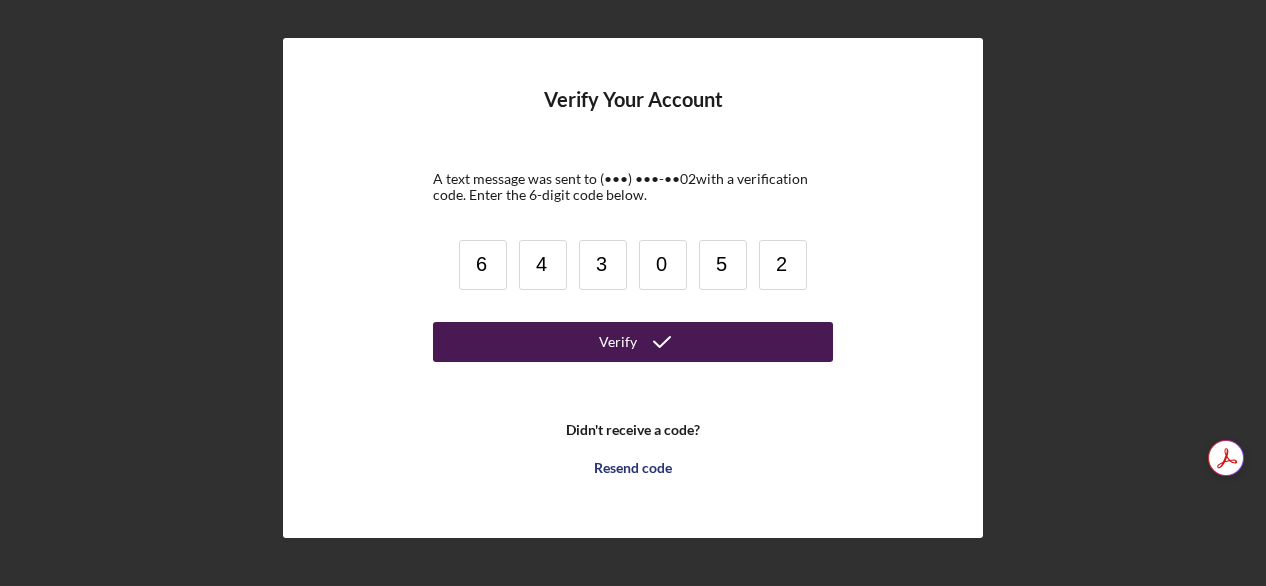 type on "2" 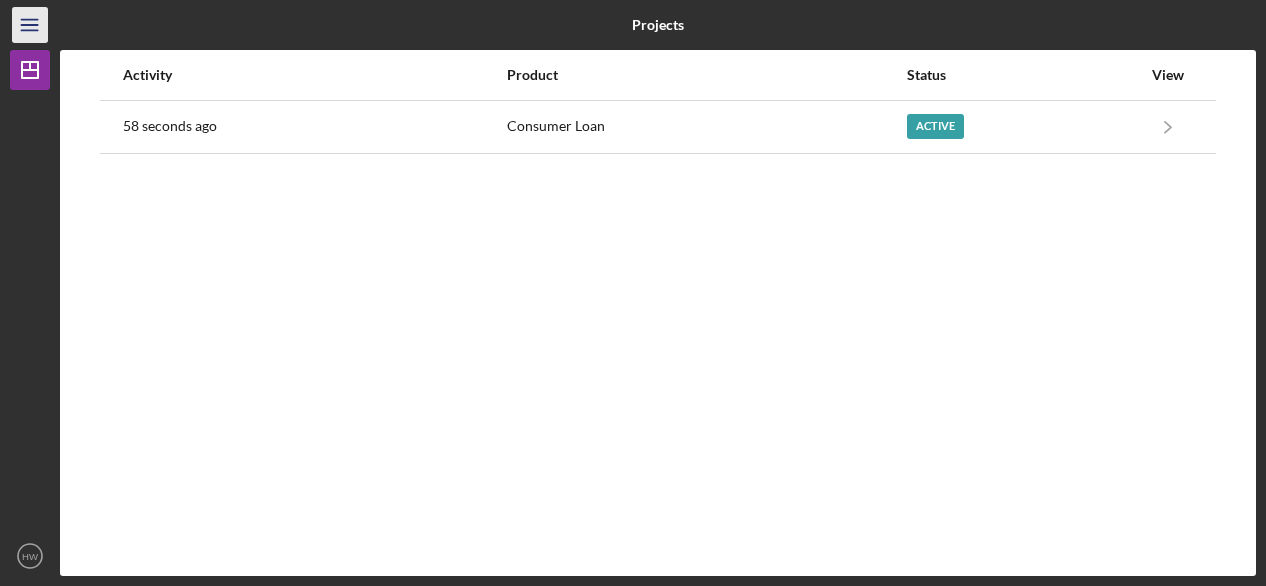 click on "Icon/Menu" 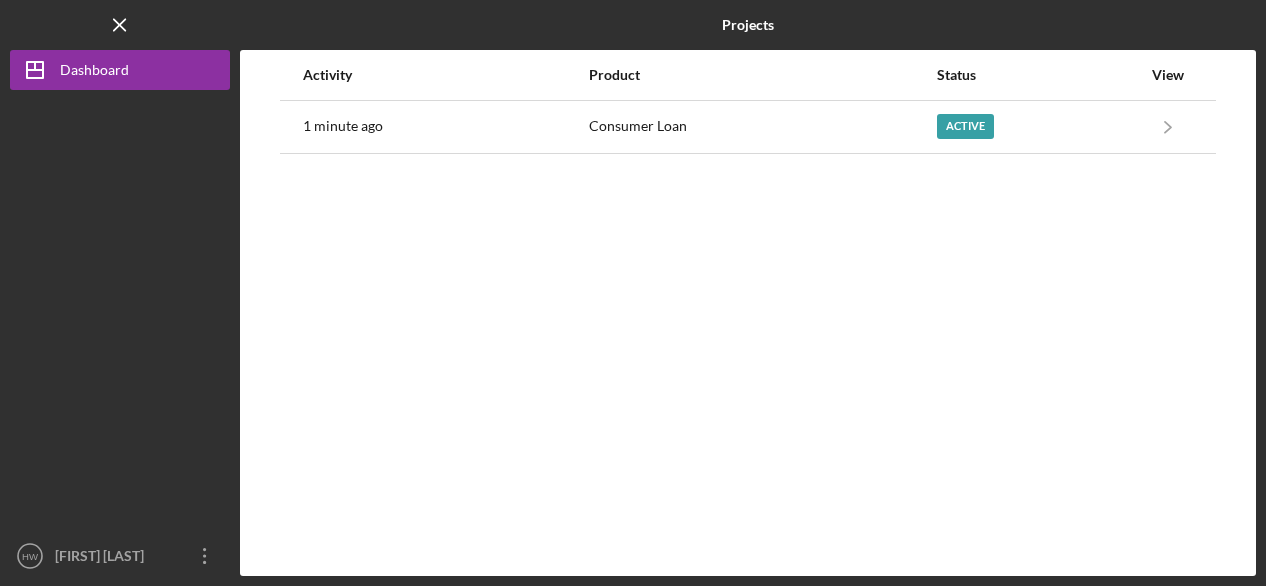 click on "Logo-Reversed Created with Sketch. Icon/Menu Close" at bounding box center (120, 25) 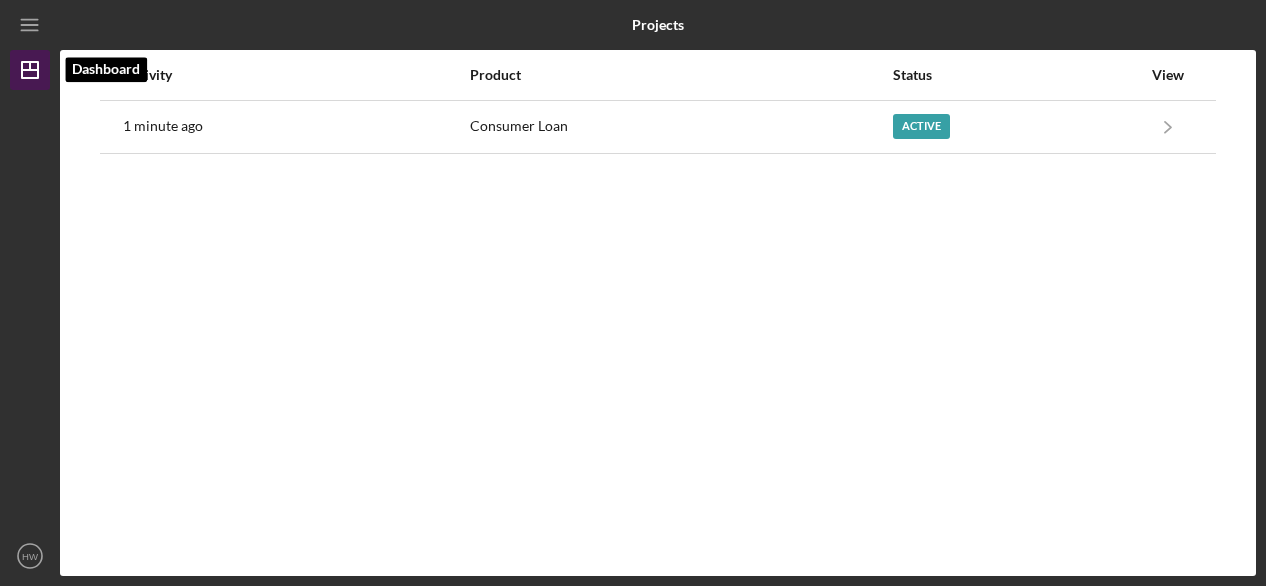 click on "Icon/Dashboard" 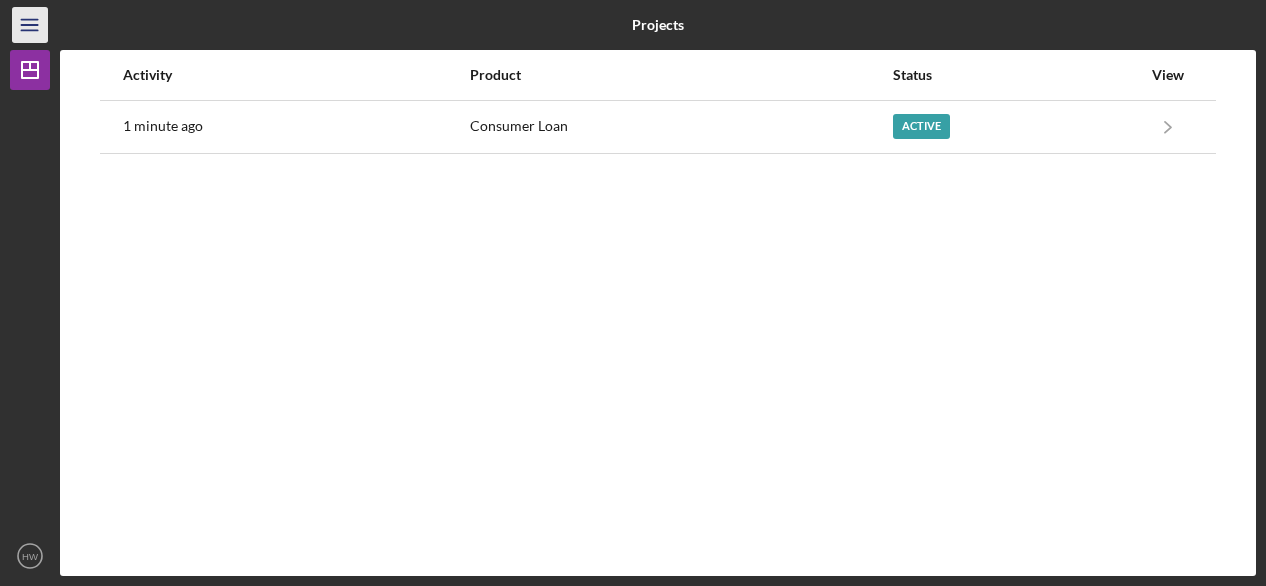click on "Icon/Menu" 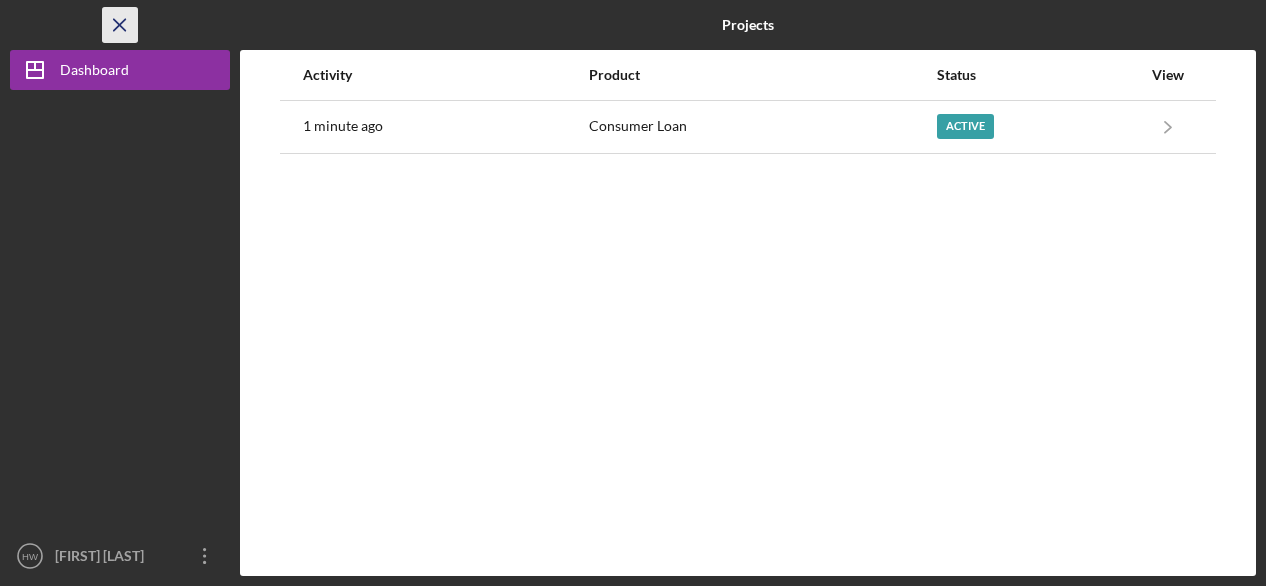 click on "Icon/Menu Close" 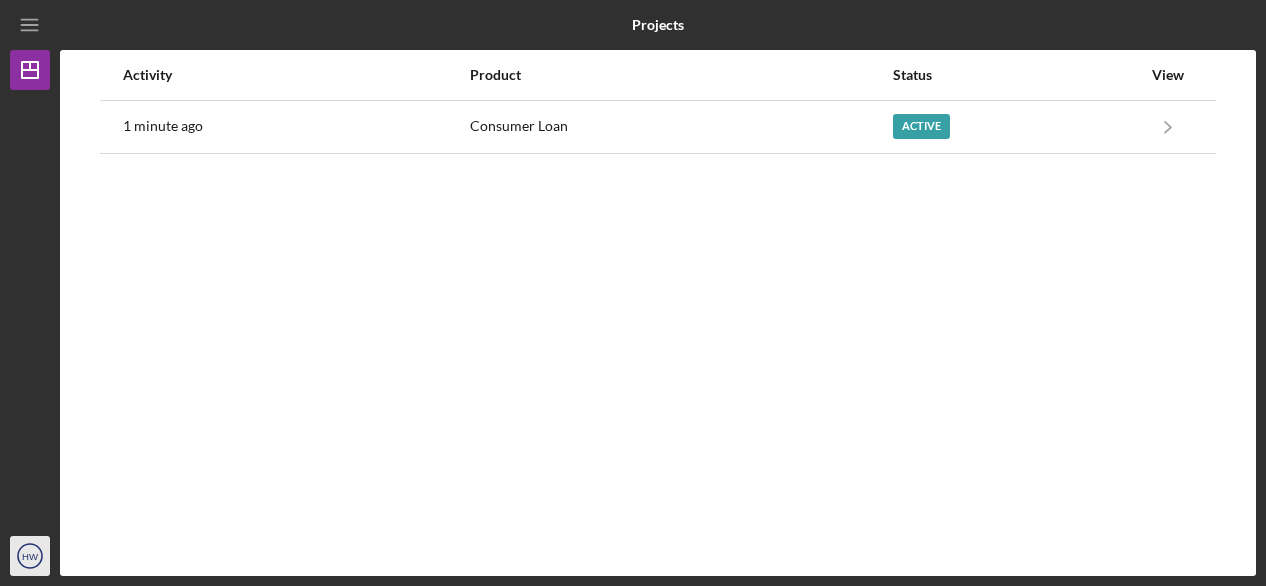 click on "Icon/User Photo HW" 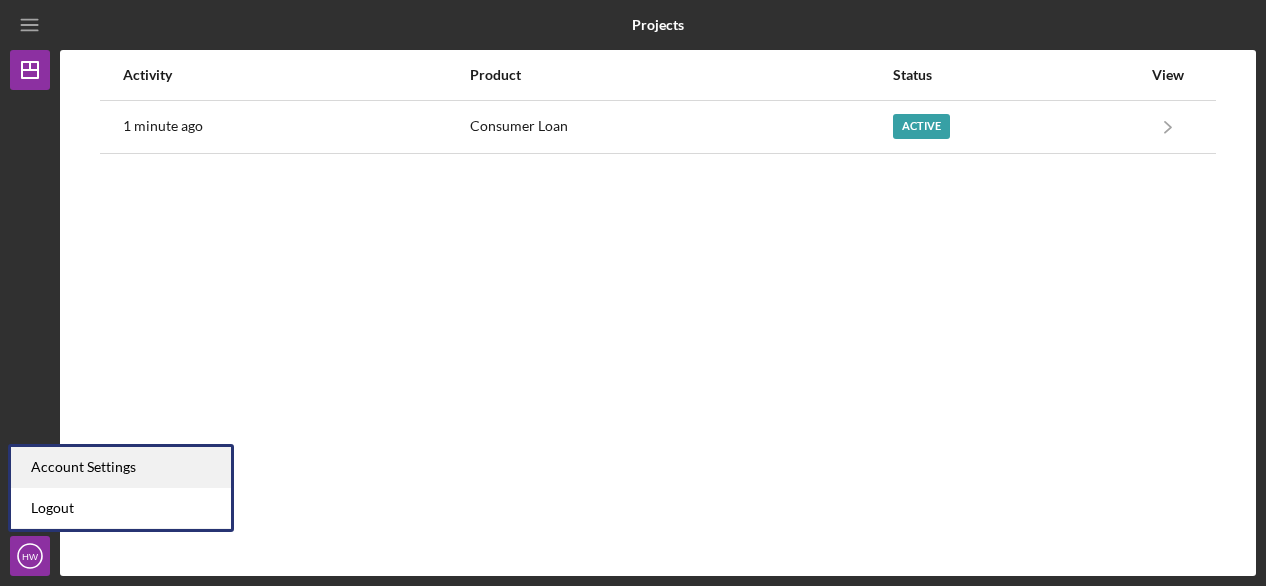 click on "Account Settings" at bounding box center [121, 467] 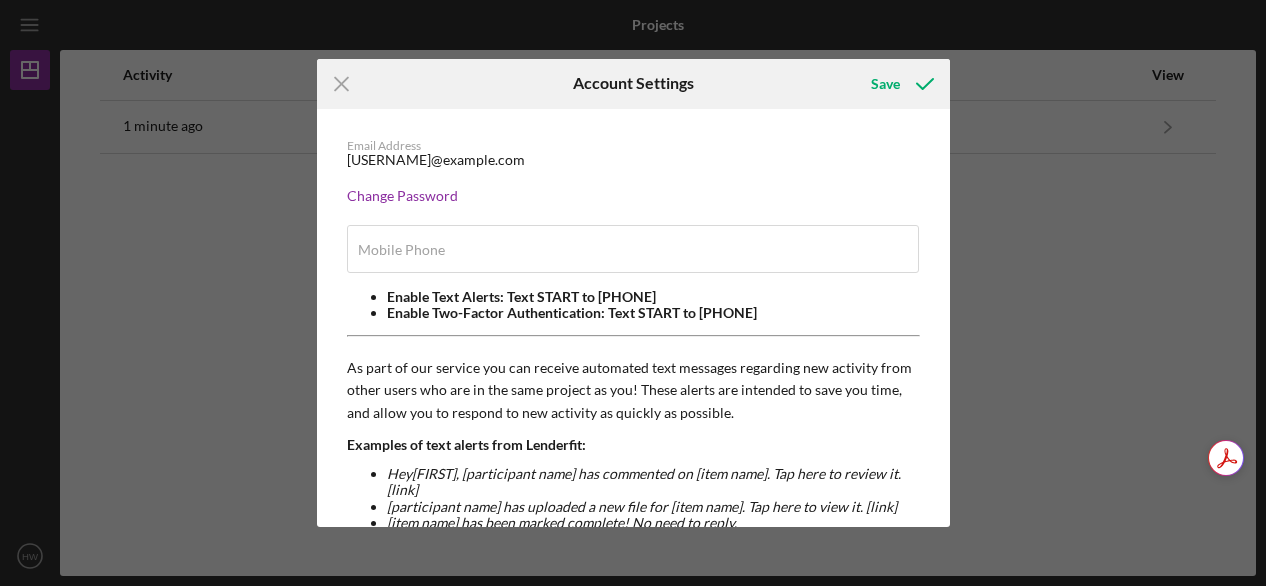 type on "[PHONE]" 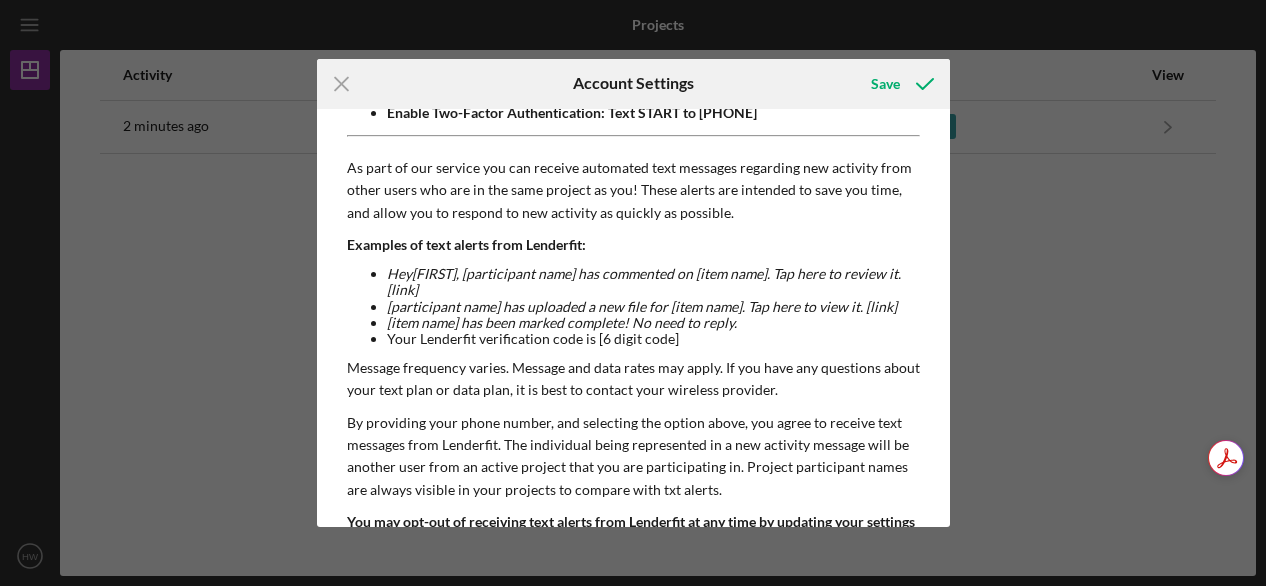scroll, scrollTop: 0, scrollLeft: 0, axis: both 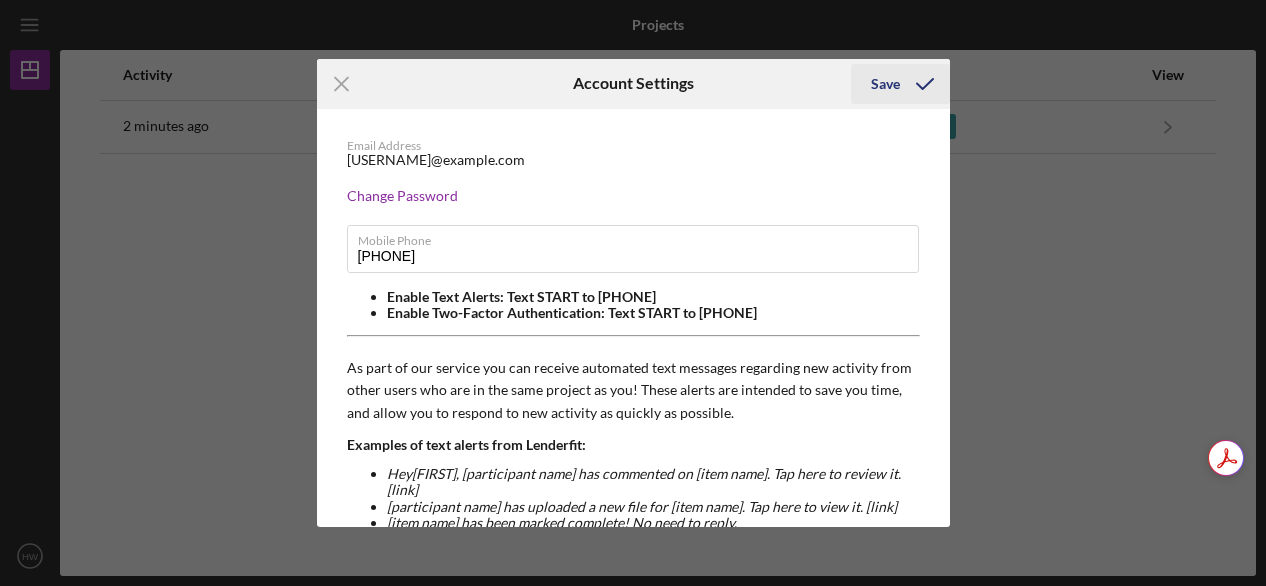 click on "Save" at bounding box center (885, 84) 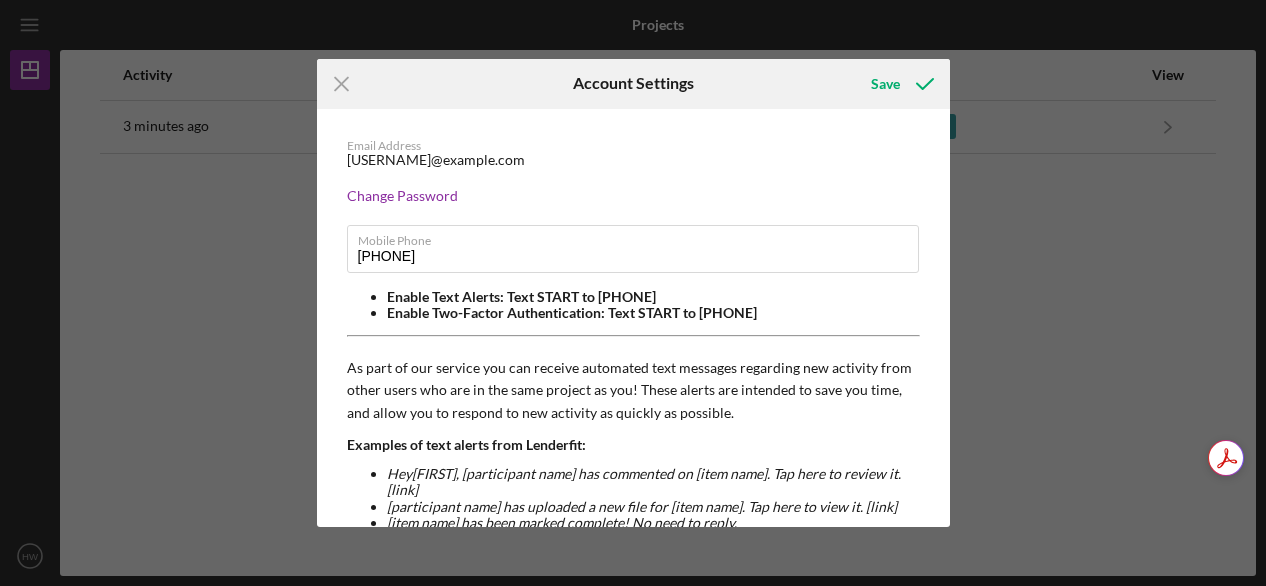 scroll, scrollTop: 300, scrollLeft: 0, axis: vertical 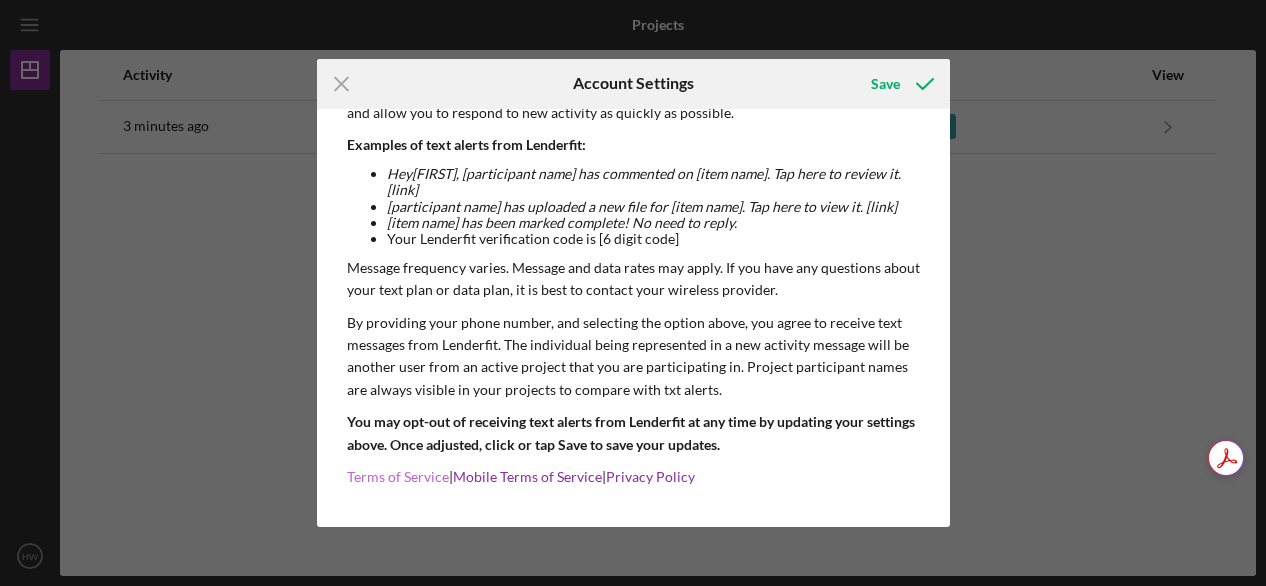 click on "Terms of Service" at bounding box center [398, 476] 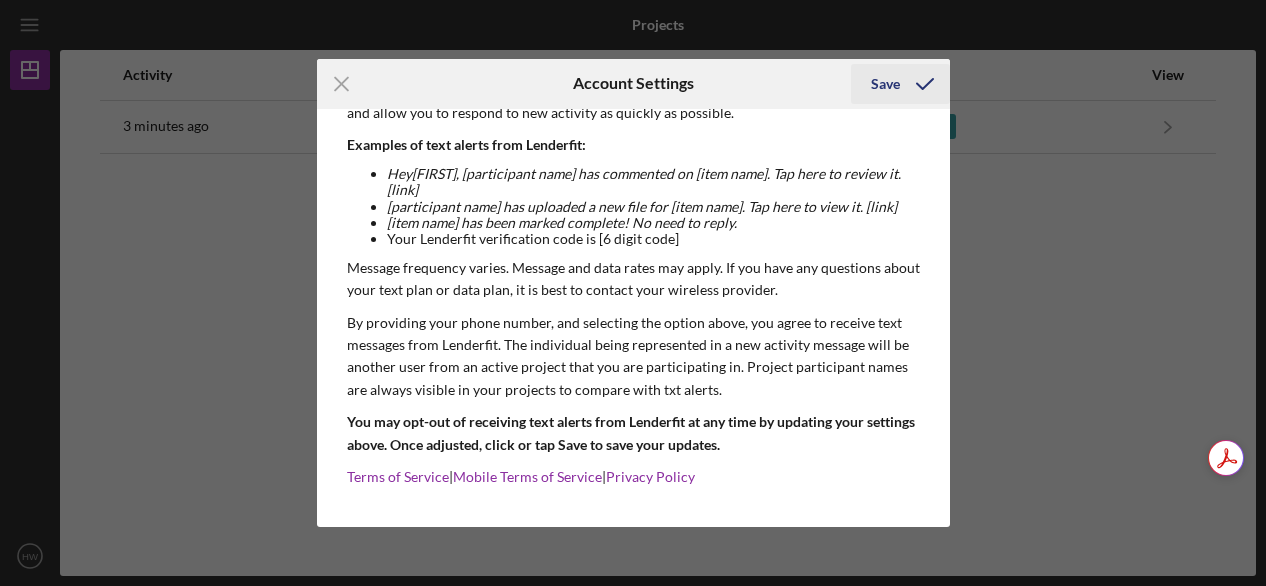 click on "Save" at bounding box center (885, 84) 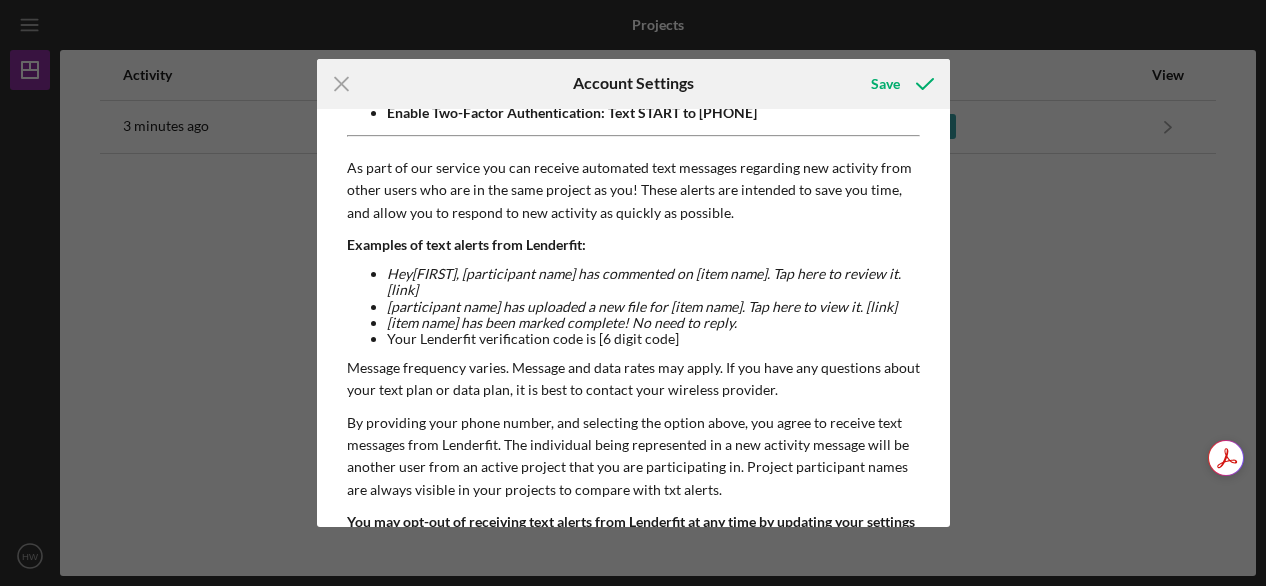 scroll, scrollTop: 0, scrollLeft: 0, axis: both 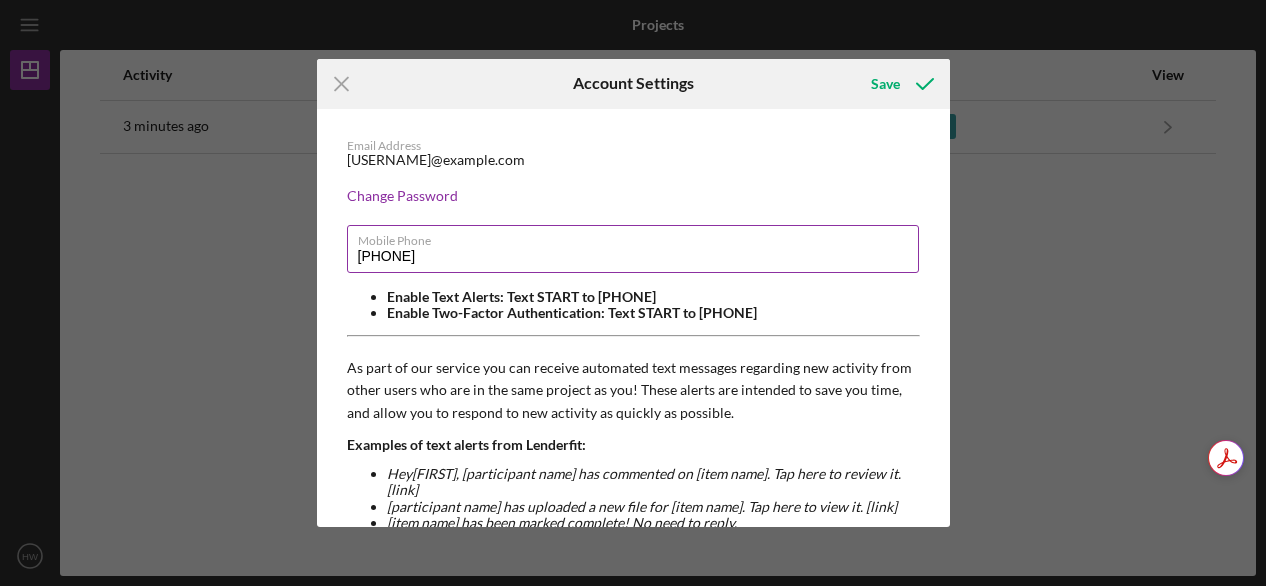 click on "Mobile Phone" at bounding box center [638, 237] 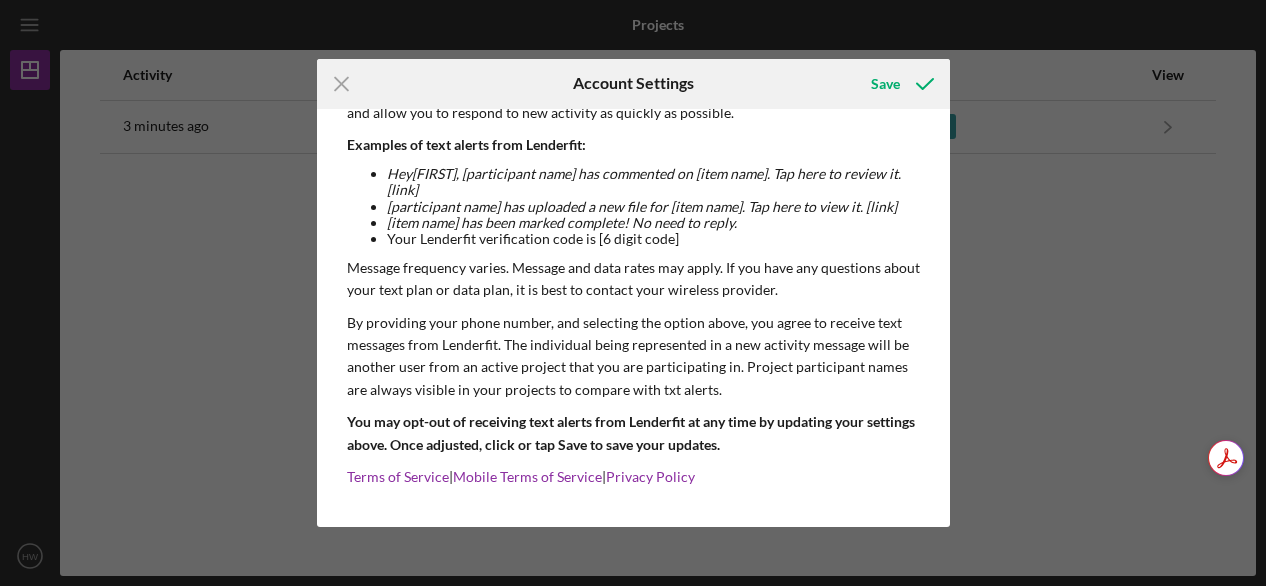 scroll, scrollTop: 300, scrollLeft: 0, axis: vertical 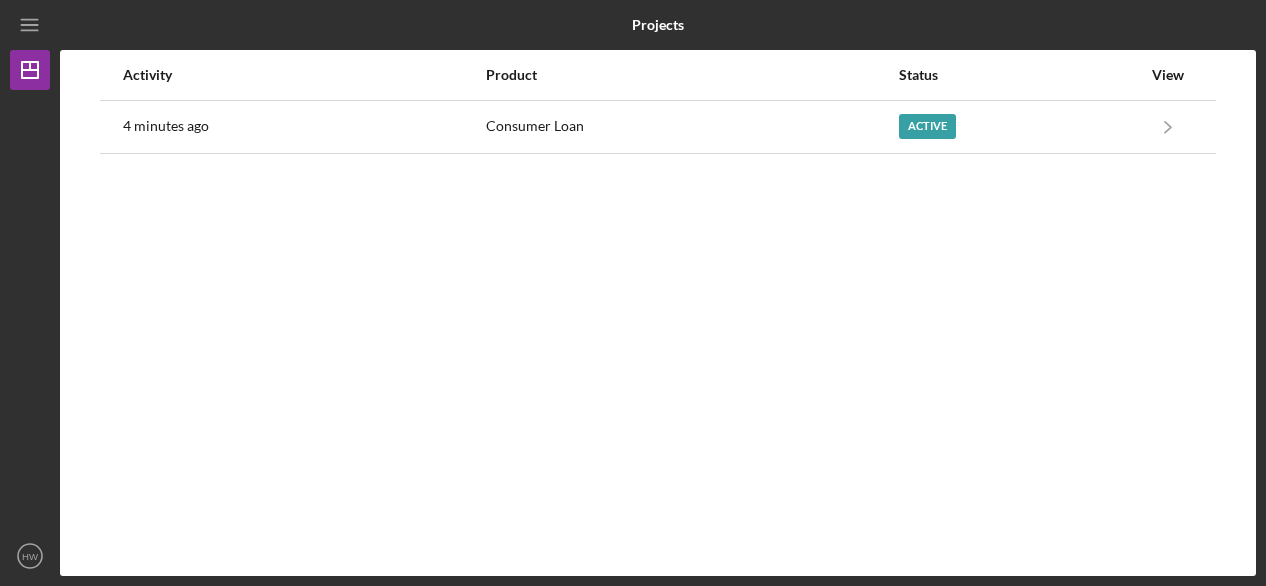 click on "Activity Product Status View 4 minutes ago Consumer Loan Active Icon/Navigate Consumer Loan Icon/Navigate" at bounding box center (658, 313) 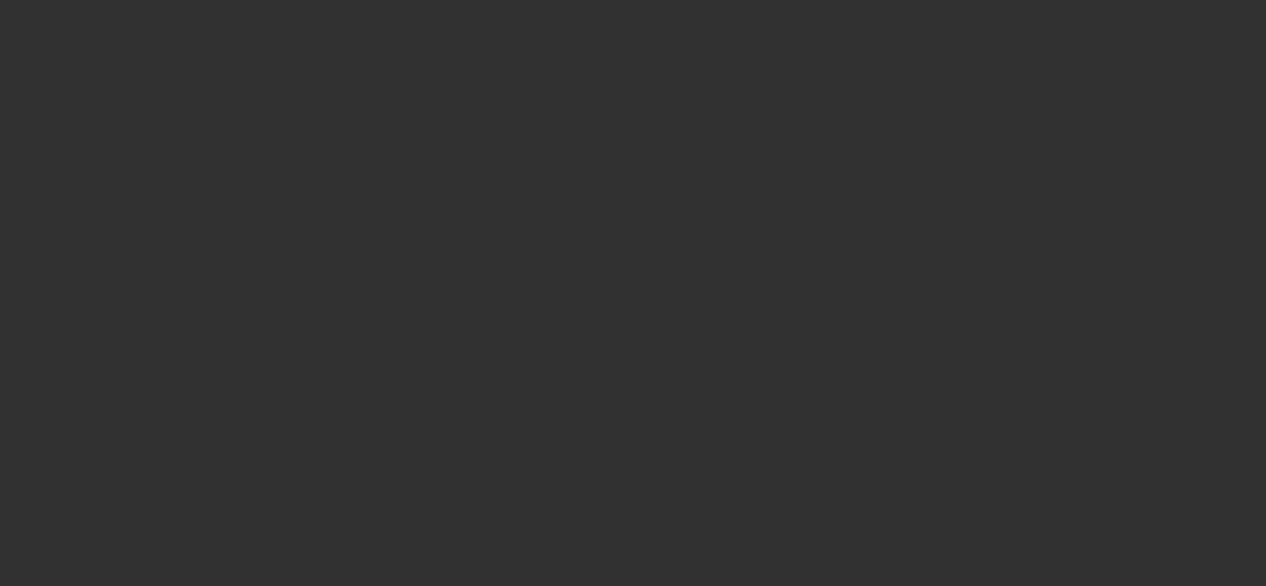 scroll, scrollTop: 0, scrollLeft: 0, axis: both 